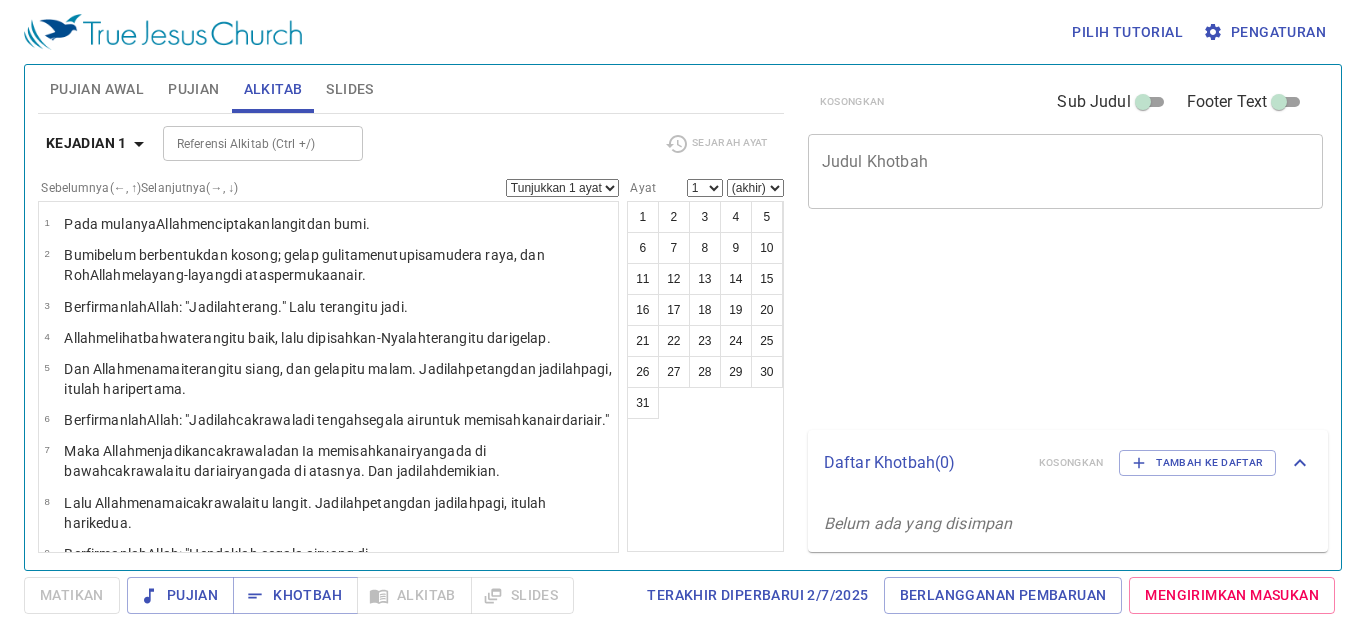 scroll, scrollTop: 0, scrollLeft: 0, axis: both 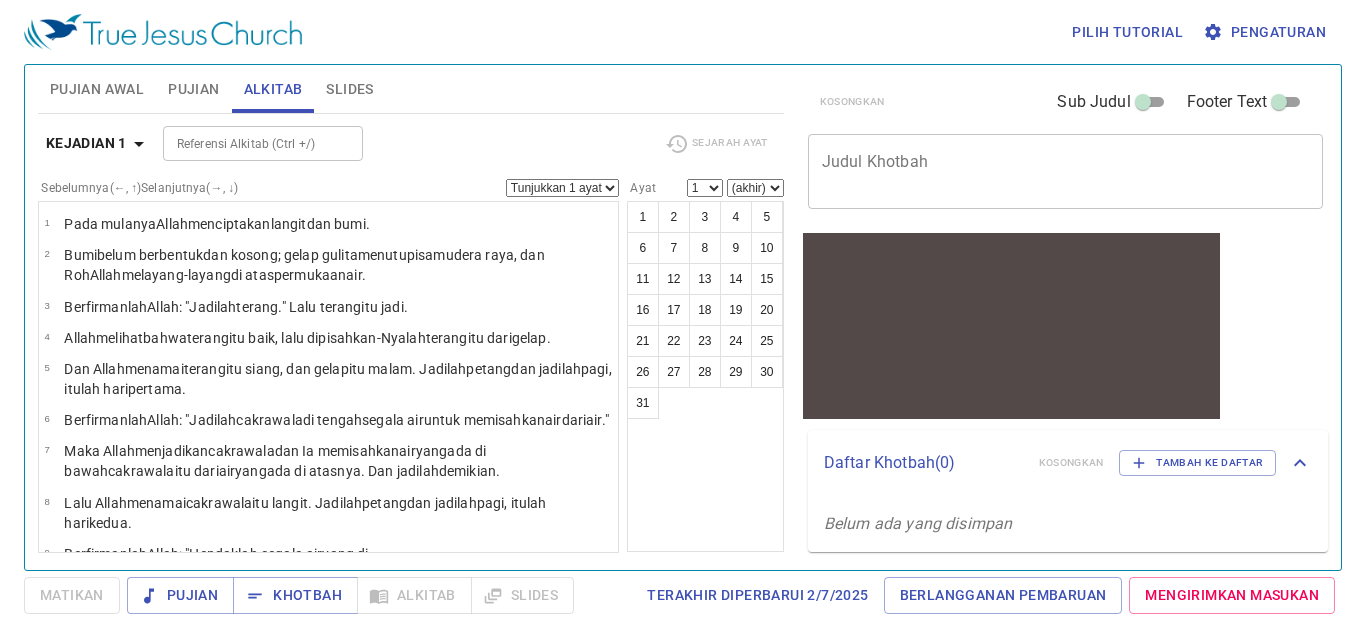 click on "Pilih tutorial Pengaturan" at bounding box center [679, 32] 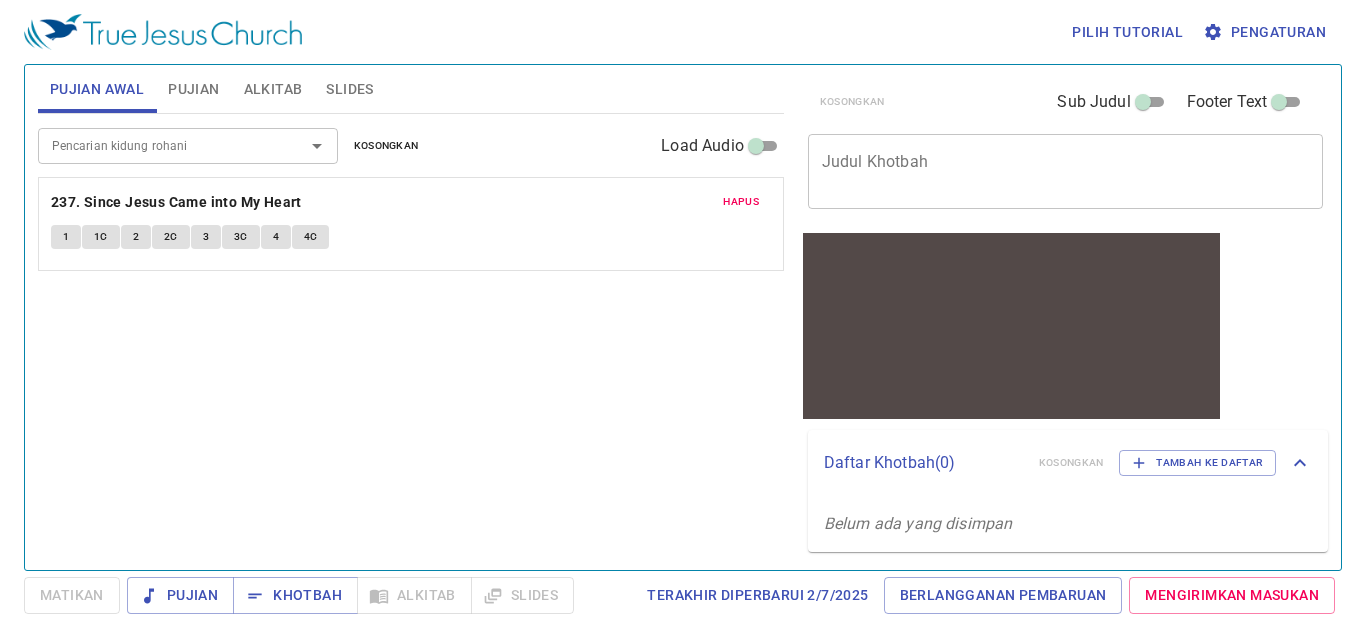 click on "Pencarian kidung rohani" at bounding box center (158, 145) 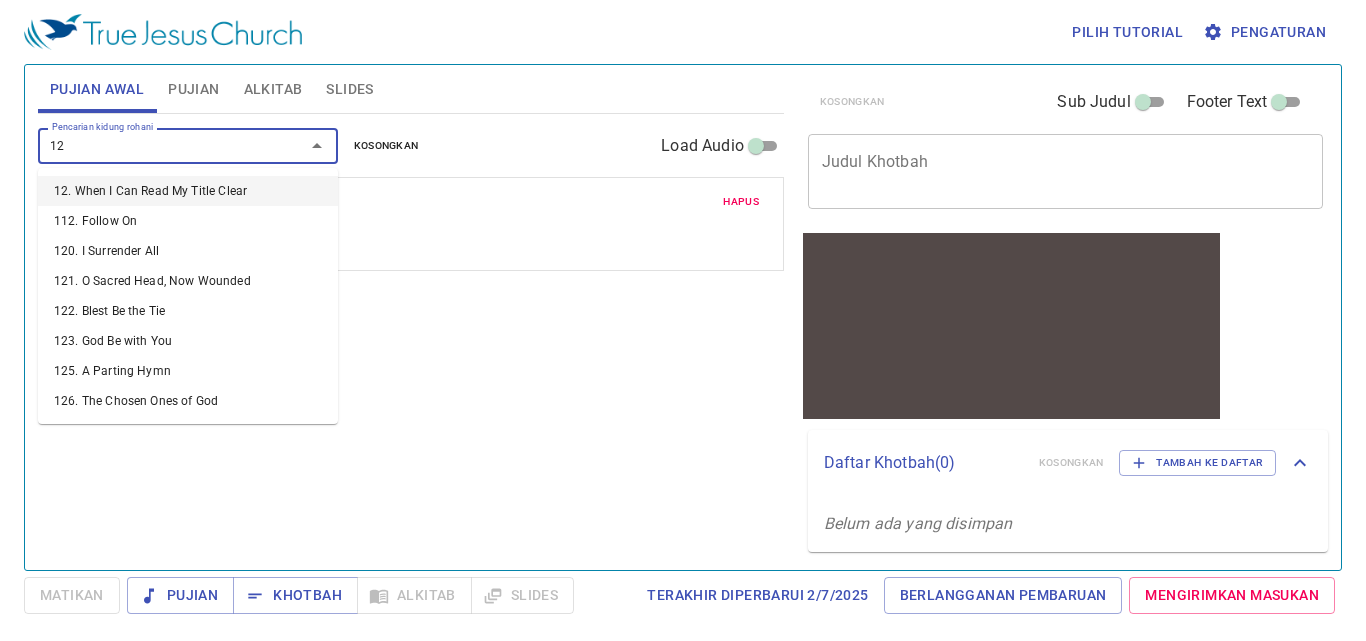 type on "126" 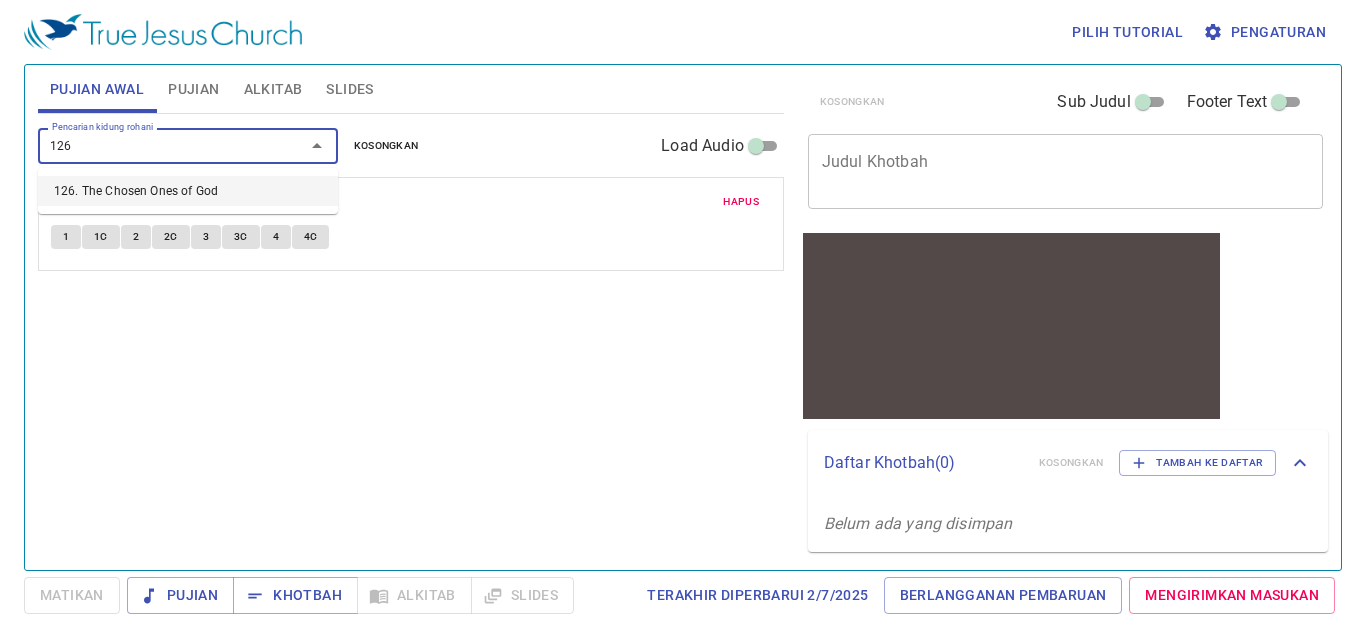 click on "126. The Chosen Ones of God" at bounding box center [188, 191] 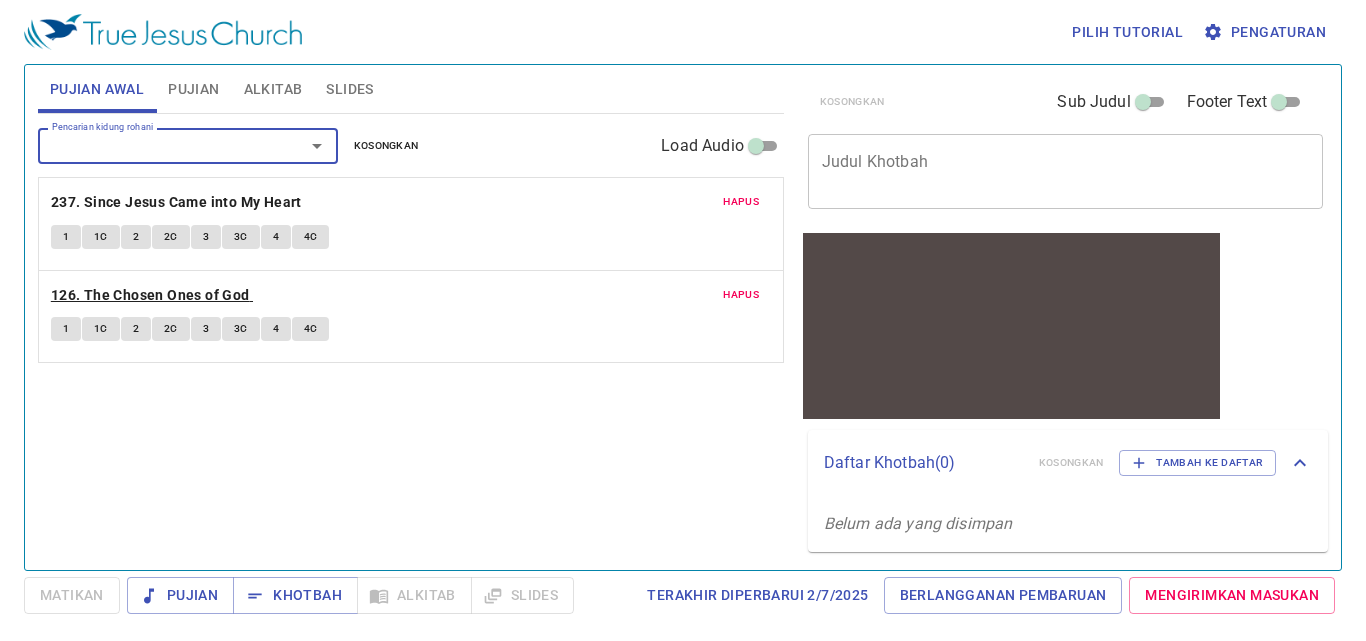 click on "126. The Chosen Ones of God" at bounding box center (150, 295) 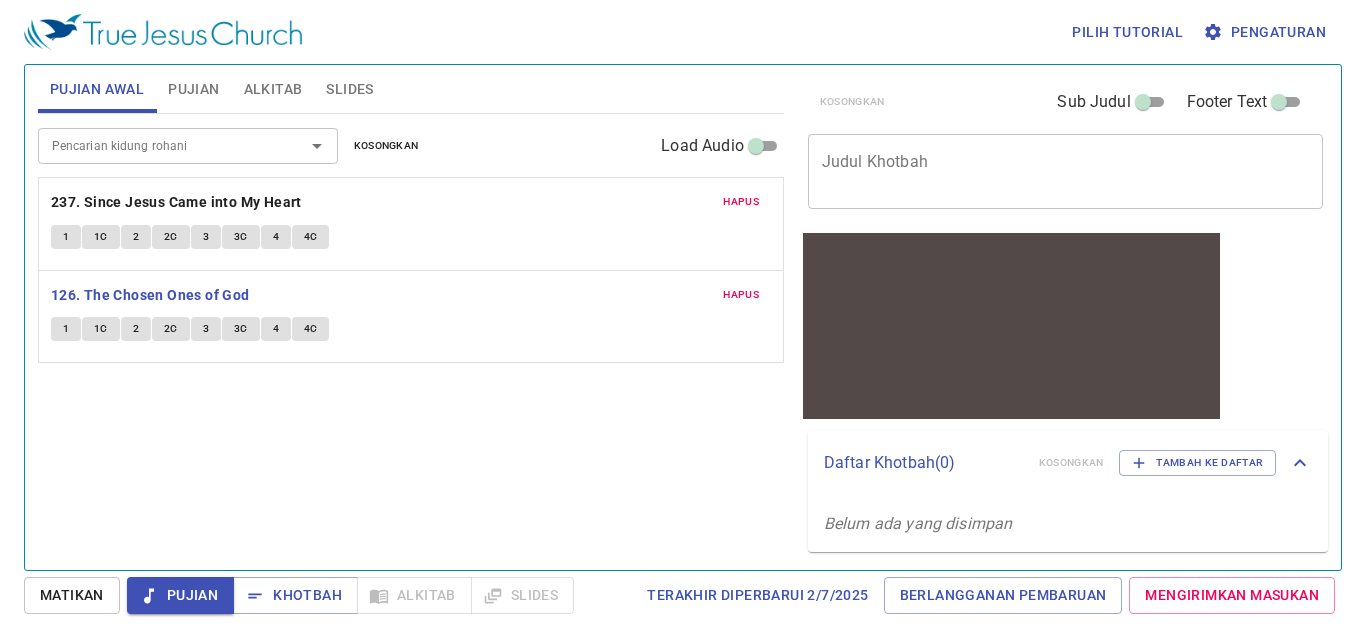 click on "1" at bounding box center (66, 329) 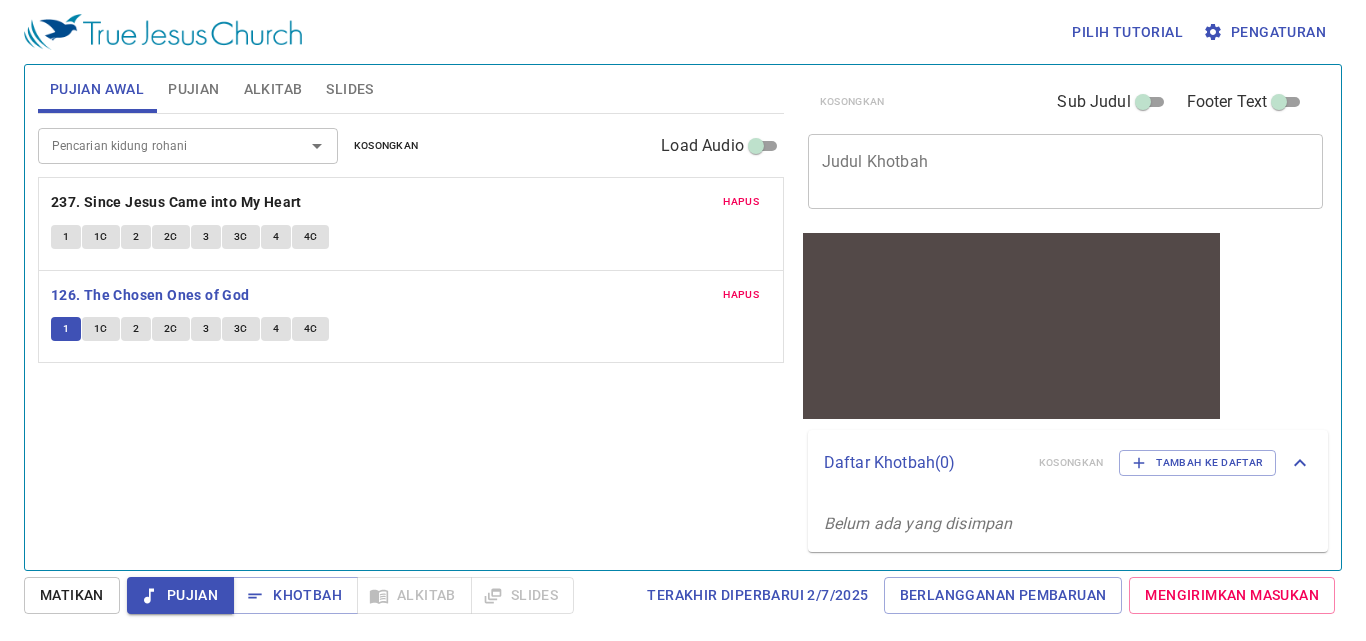 click on "Matikan" at bounding box center [72, 595] 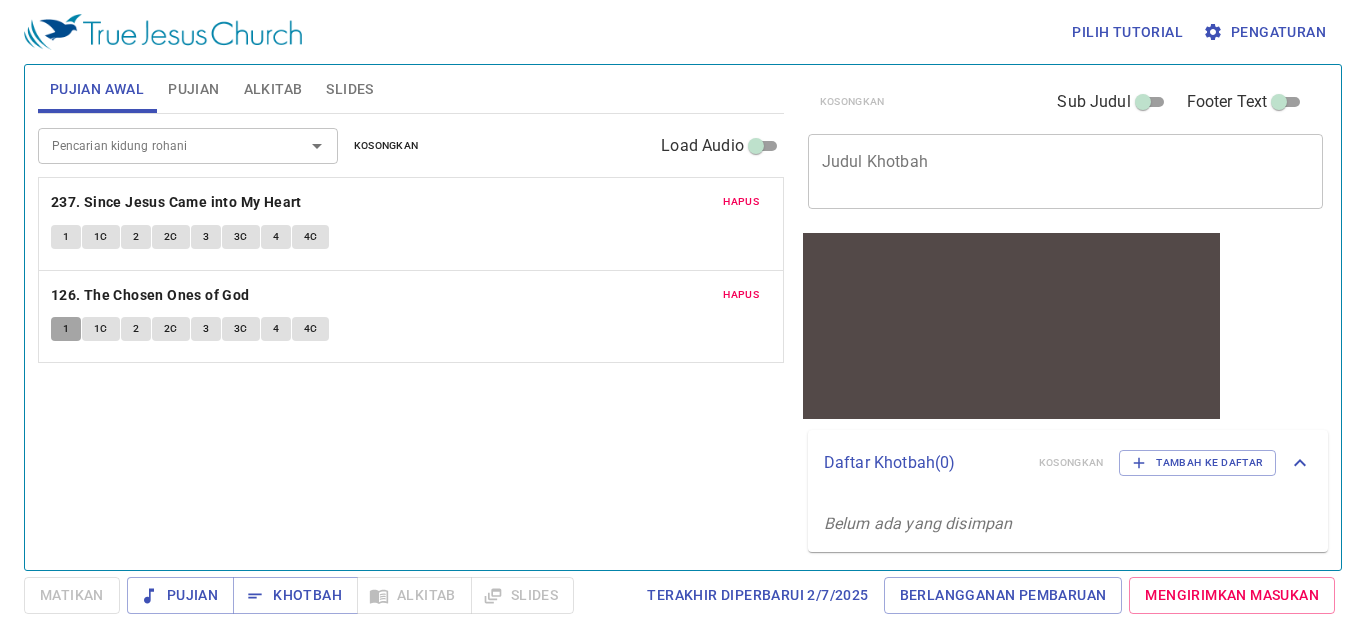 click on "1" at bounding box center [66, 329] 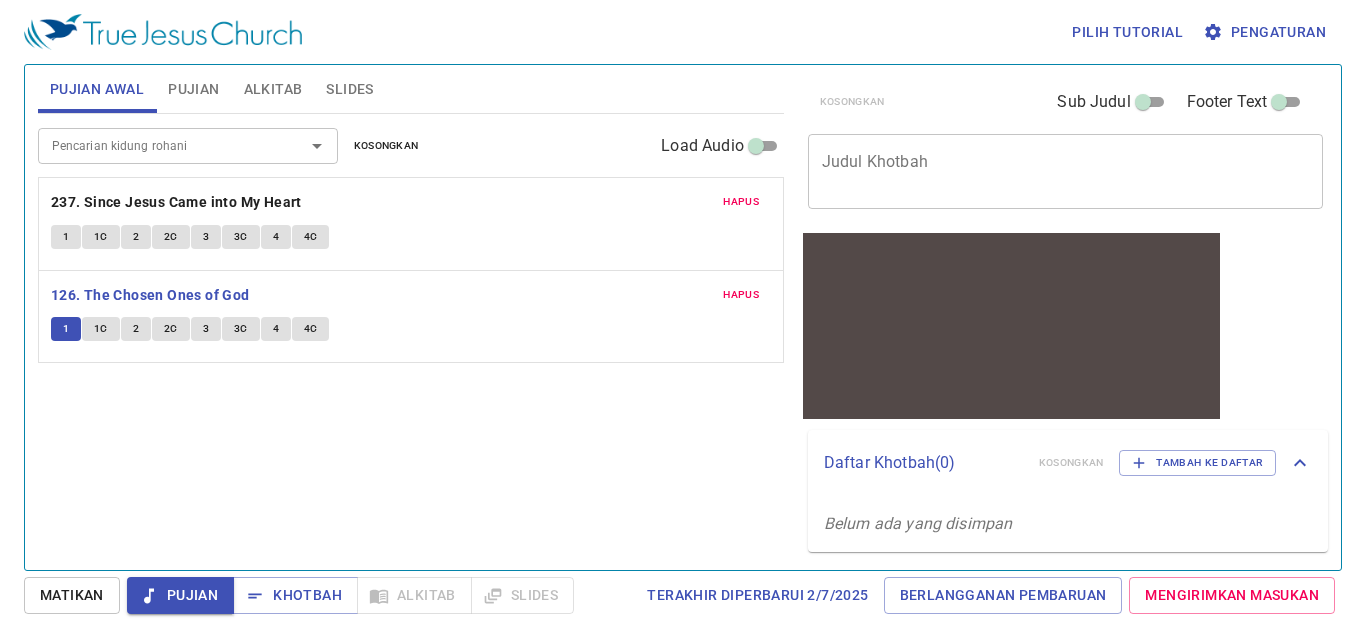 click on "Hapus" at bounding box center (741, 202) 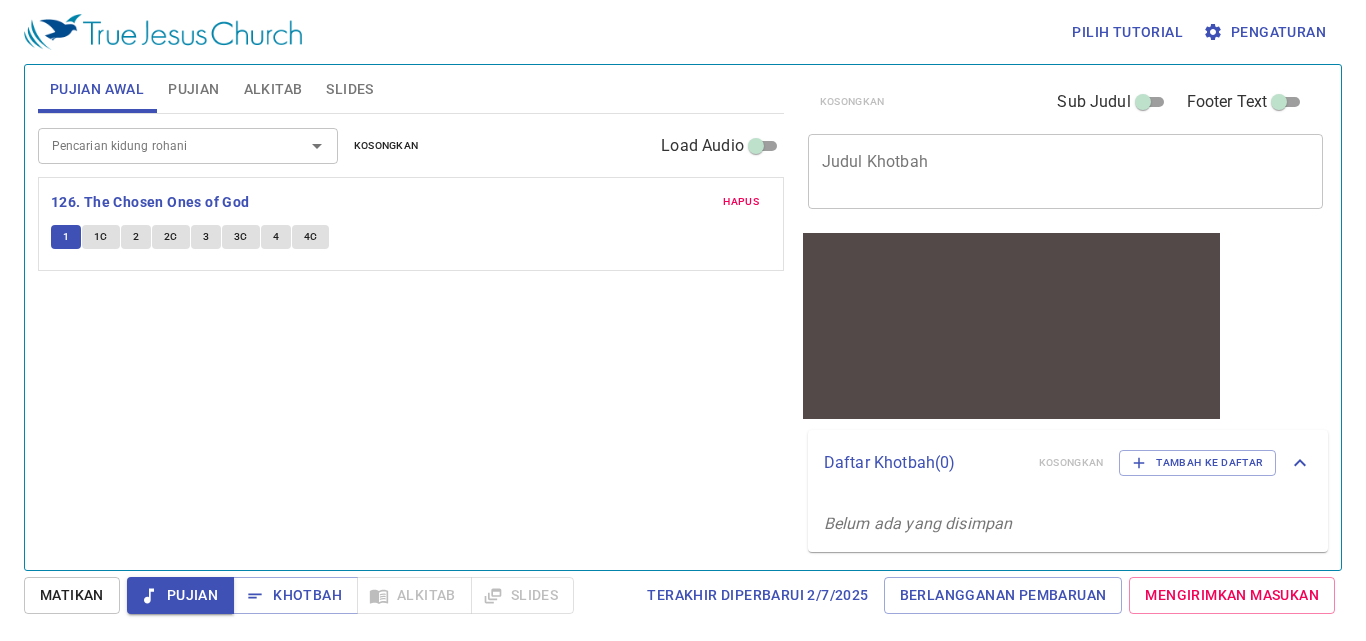 click on "1C" at bounding box center [101, 237] 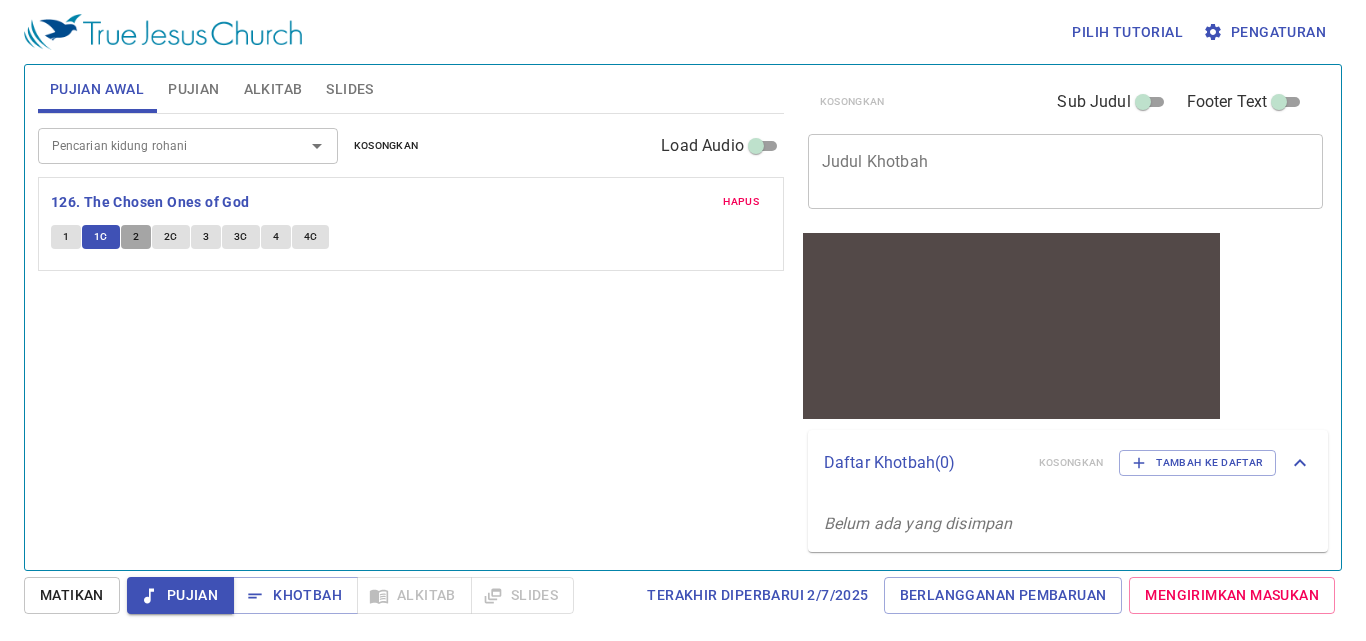 click on "2" at bounding box center [136, 237] 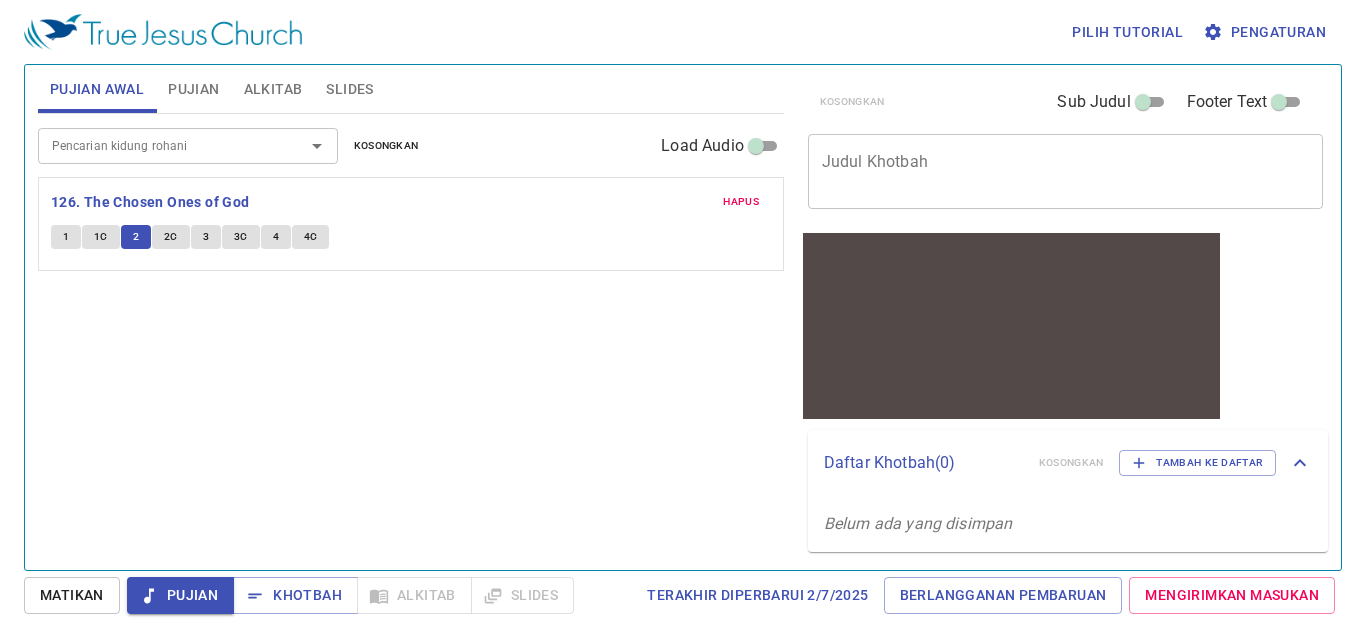 click on "2C" at bounding box center (171, 237) 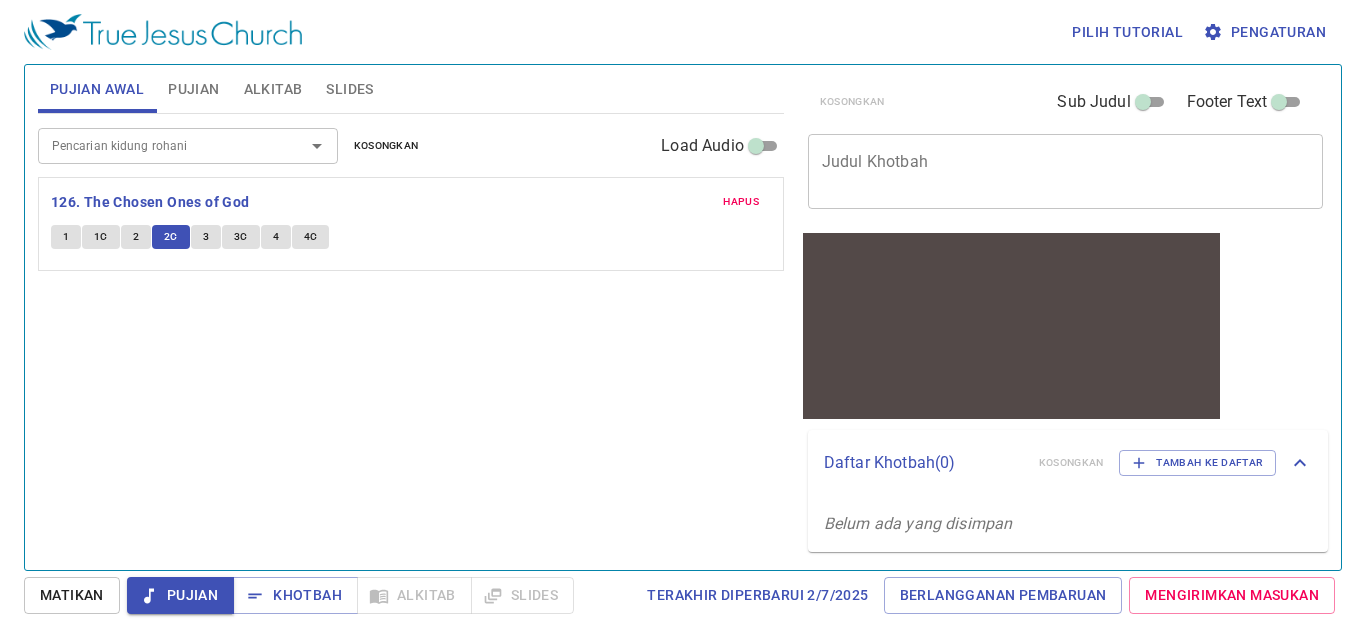 click on "2C" at bounding box center [171, 237] 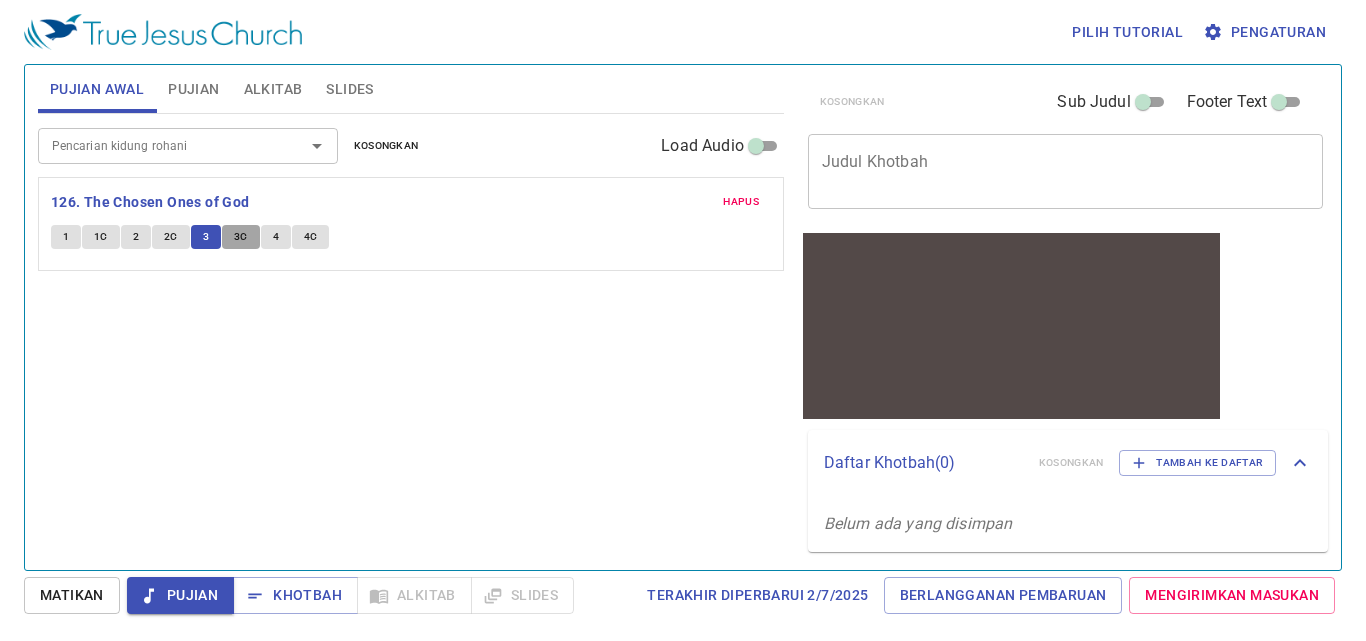 click on "3C" at bounding box center (241, 237) 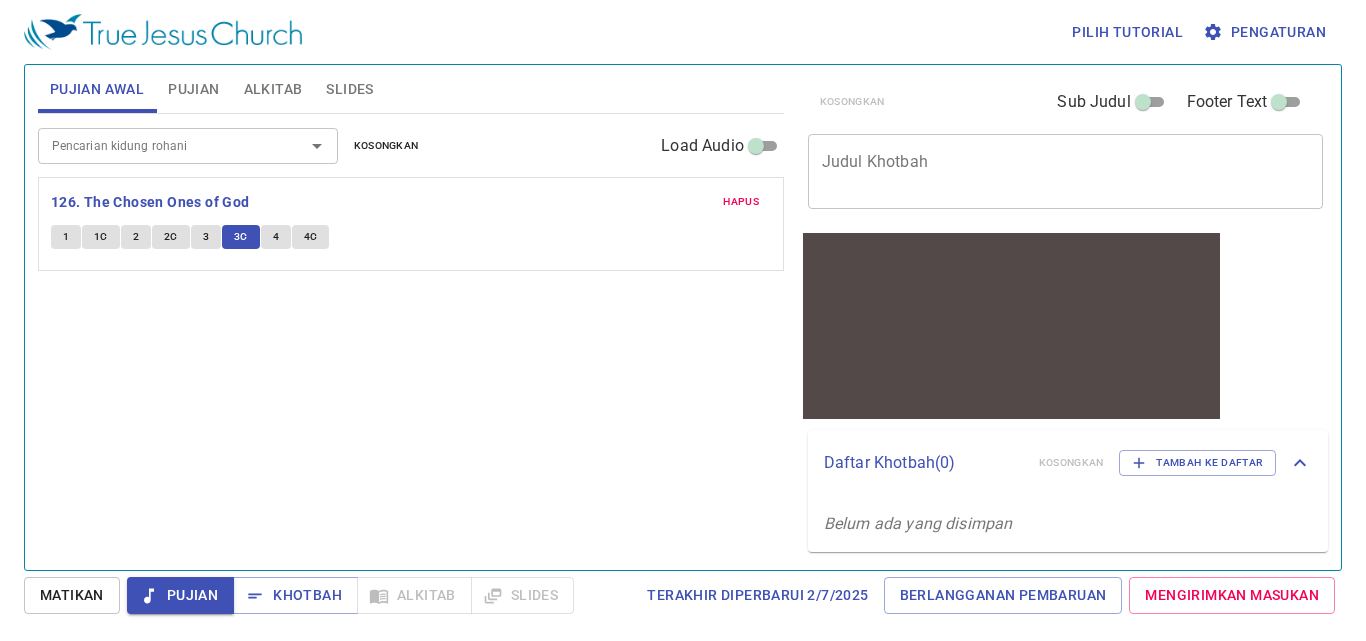 click on "4" at bounding box center (276, 237) 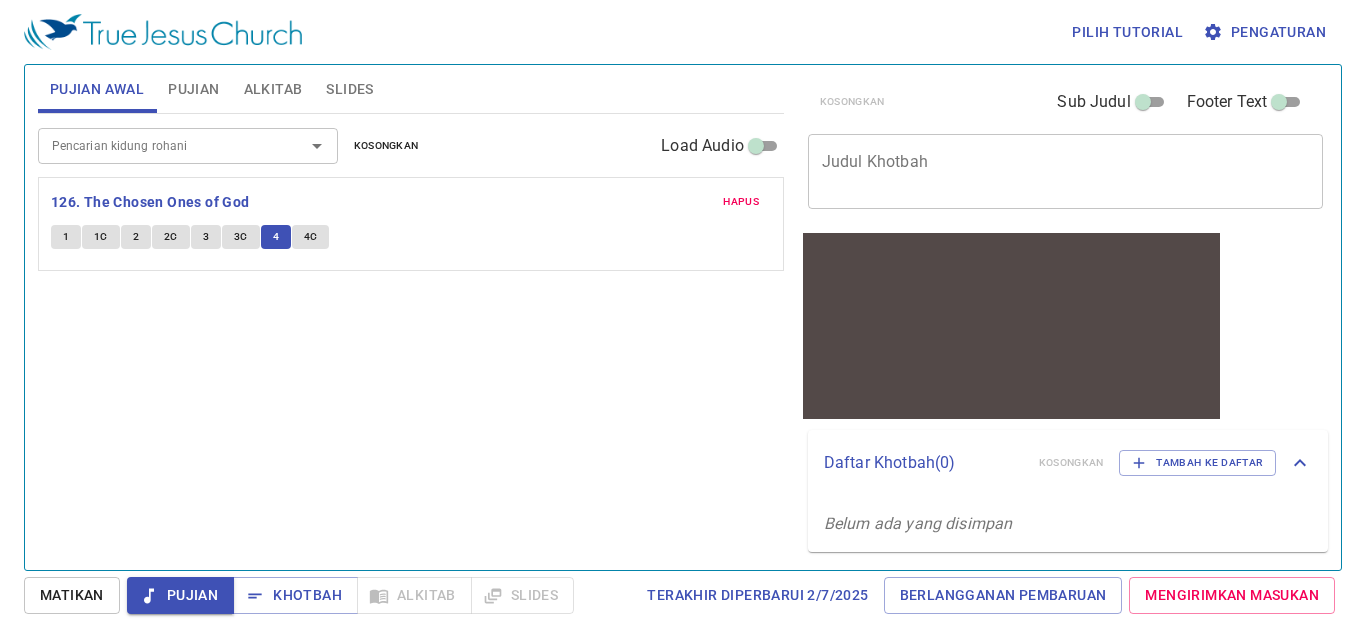 click on "4C" at bounding box center [311, 237] 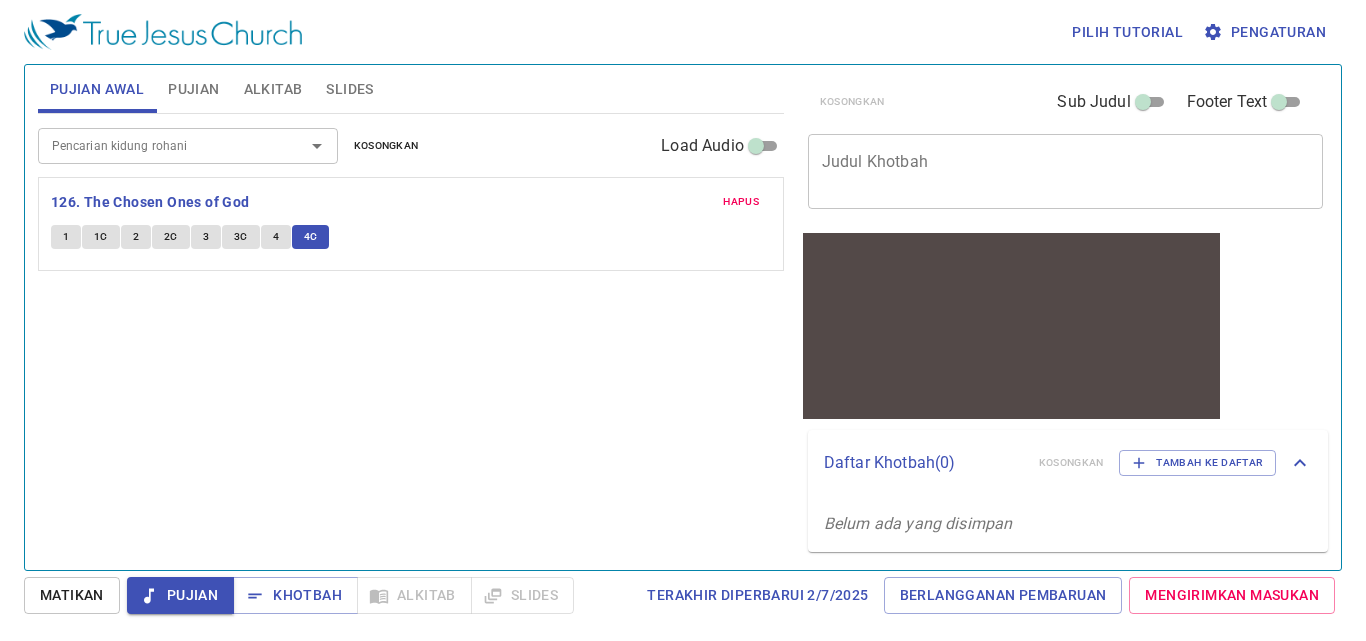 click on "Matikan" at bounding box center (72, 595) 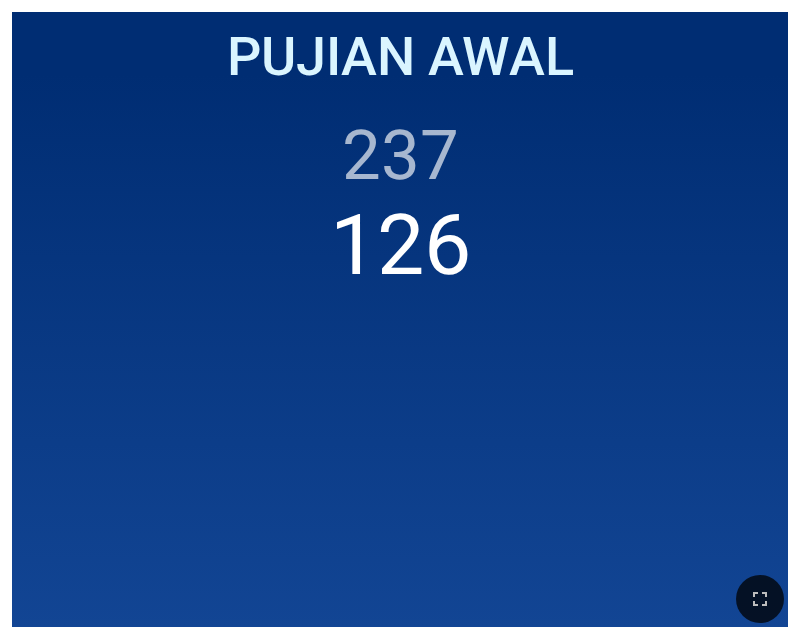 scroll, scrollTop: 0, scrollLeft: 0, axis: both 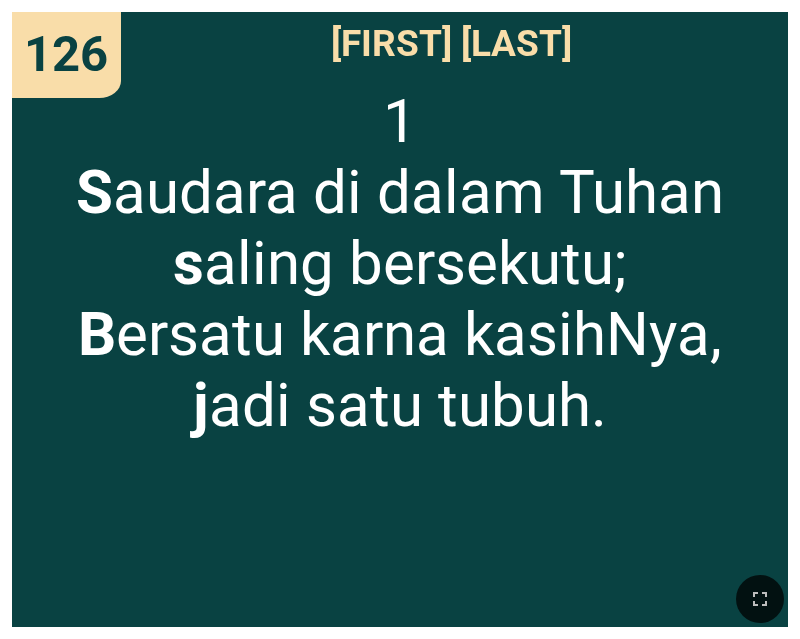 drag, startPoint x: 753, startPoint y: 593, endPoint x: 879, endPoint y: 681, distance: 153.68799 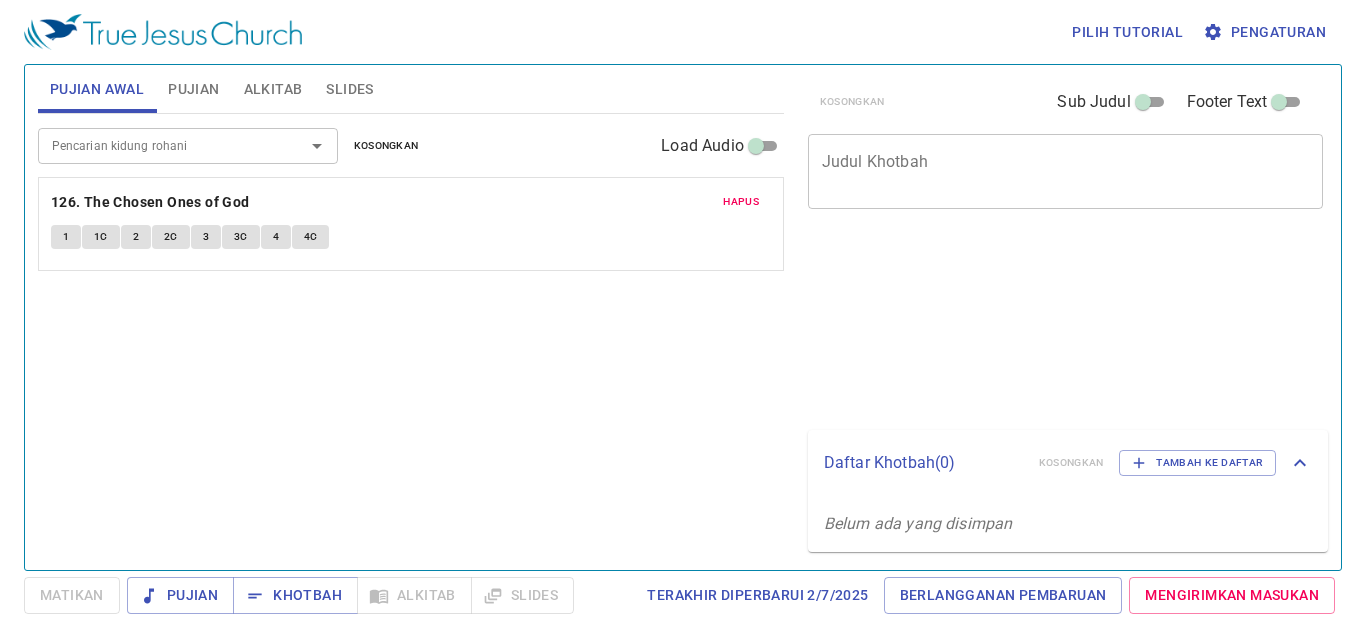 scroll, scrollTop: 0, scrollLeft: 0, axis: both 